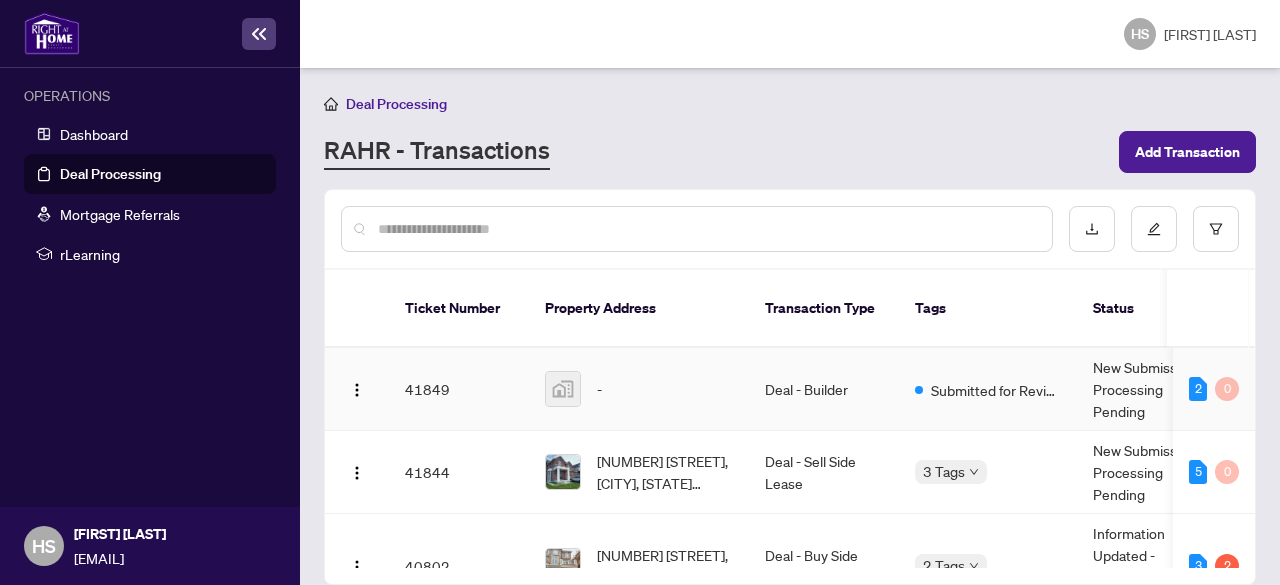 scroll, scrollTop: 0, scrollLeft: 0, axis: both 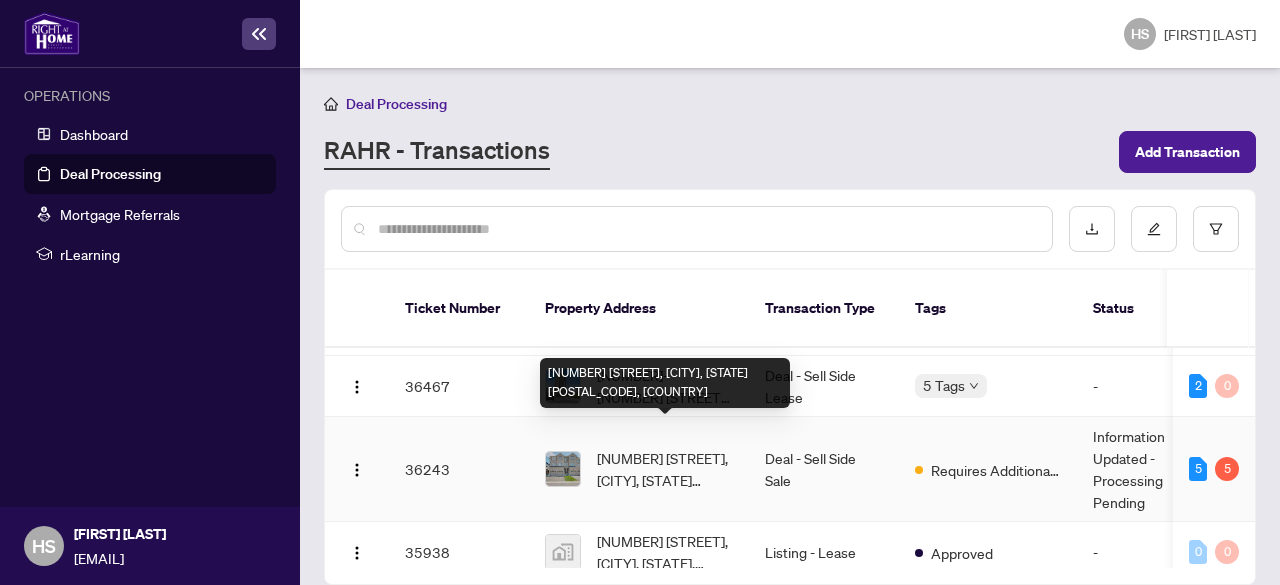 click on "[NUMBER] [STREET], [CITY], [STATE] [POSTAL_CODE], [COUNTRY]" at bounding box center (665, 469) 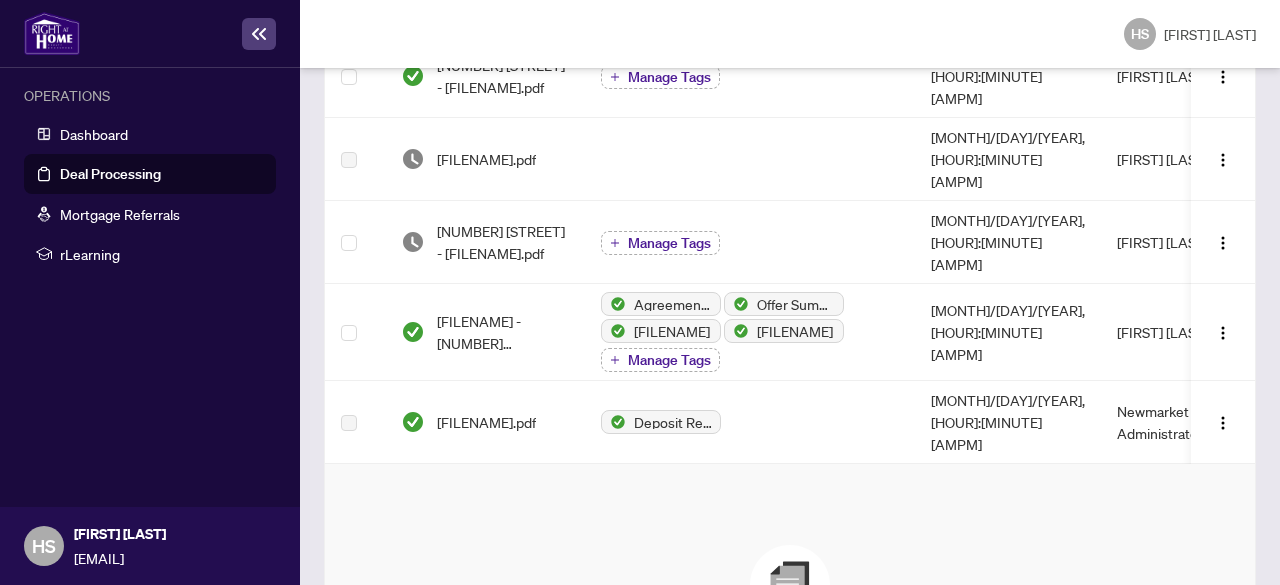 scroll, scrollTop: 1019, scrollLeft: 0, axis: vertical 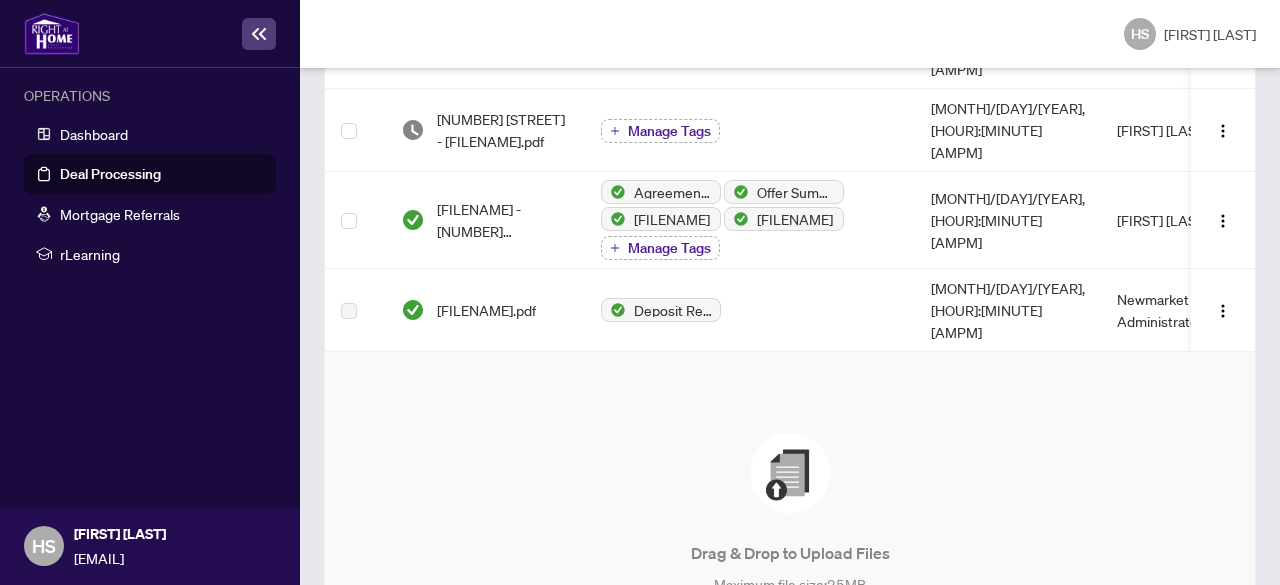 click on "Browse Files" at bounding box center (790, 630) 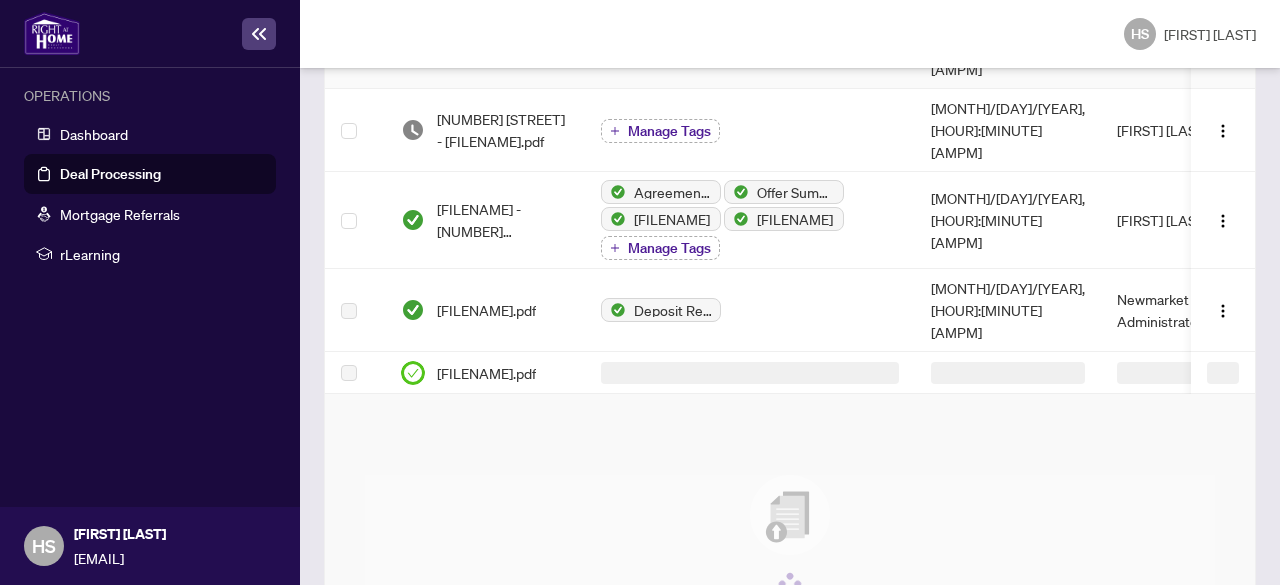 scroll, scrollTop: 0, scrollLeft: 0, axis: both 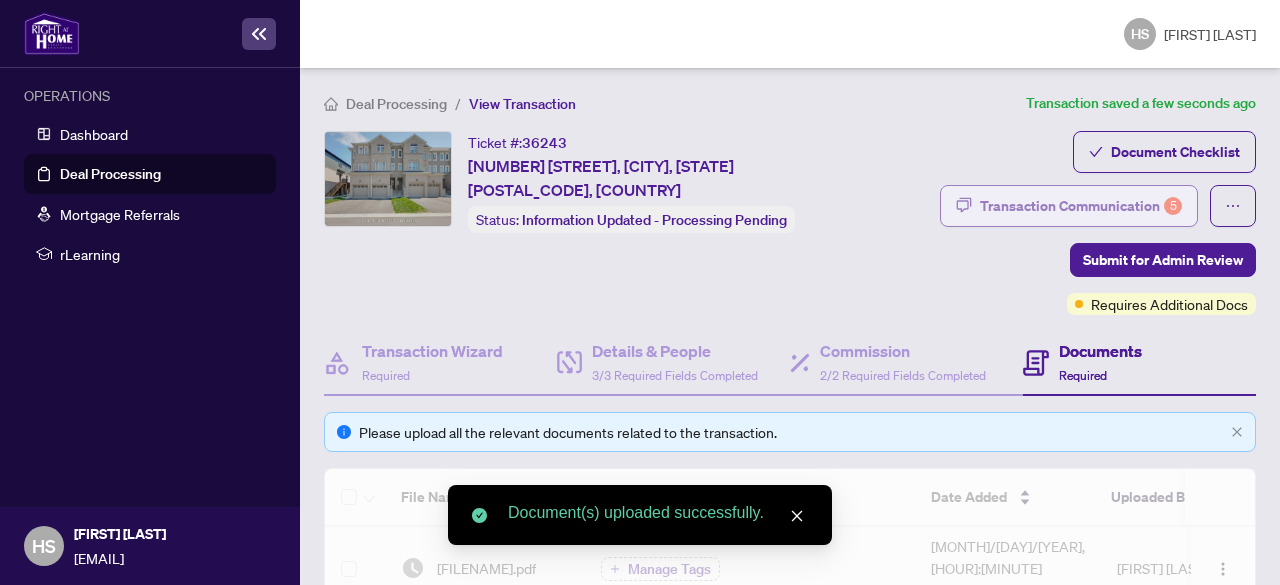 click on "Transaction Communication 5" at bounding box center (1081, 206) 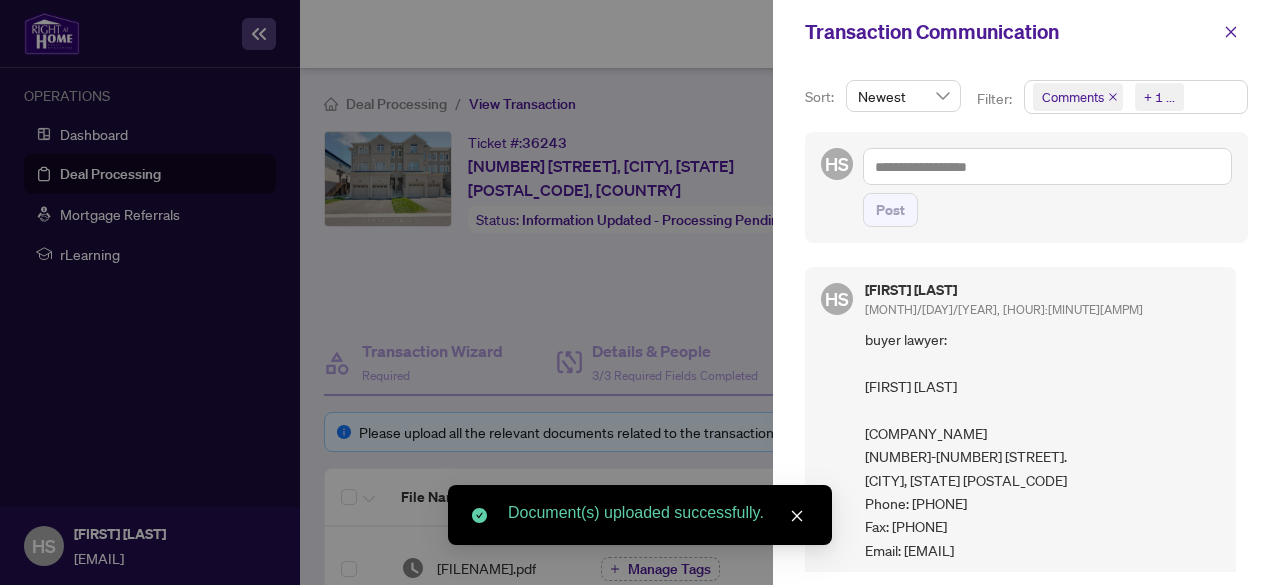 click on "Comments" at bounding box center [1078, 97] 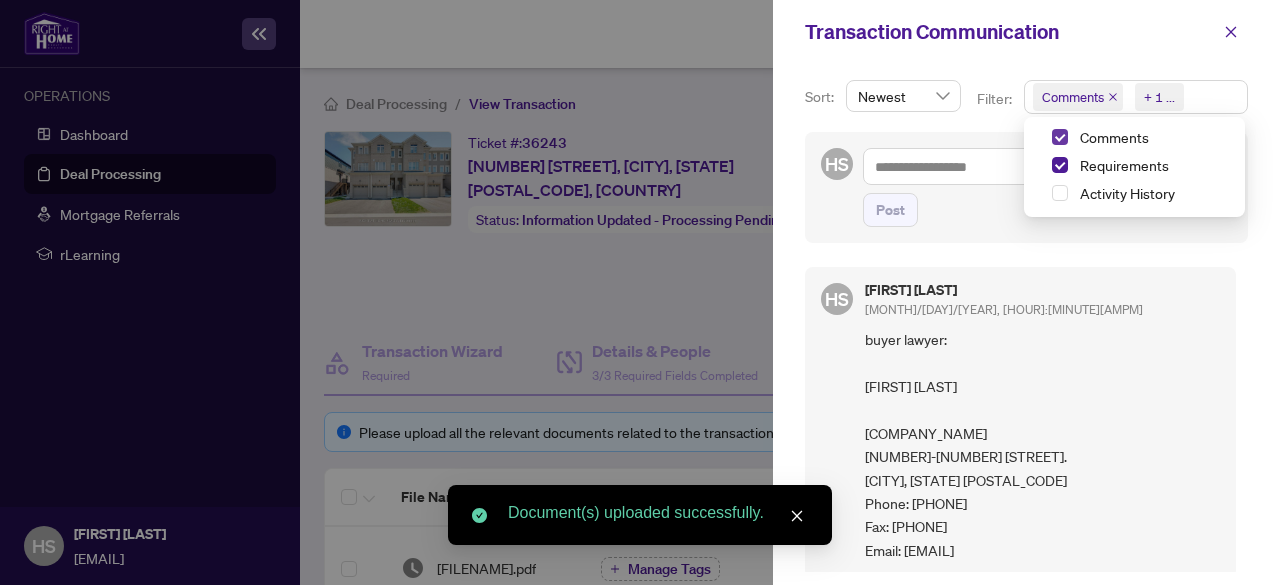 click at bounding box center [1060, 137] 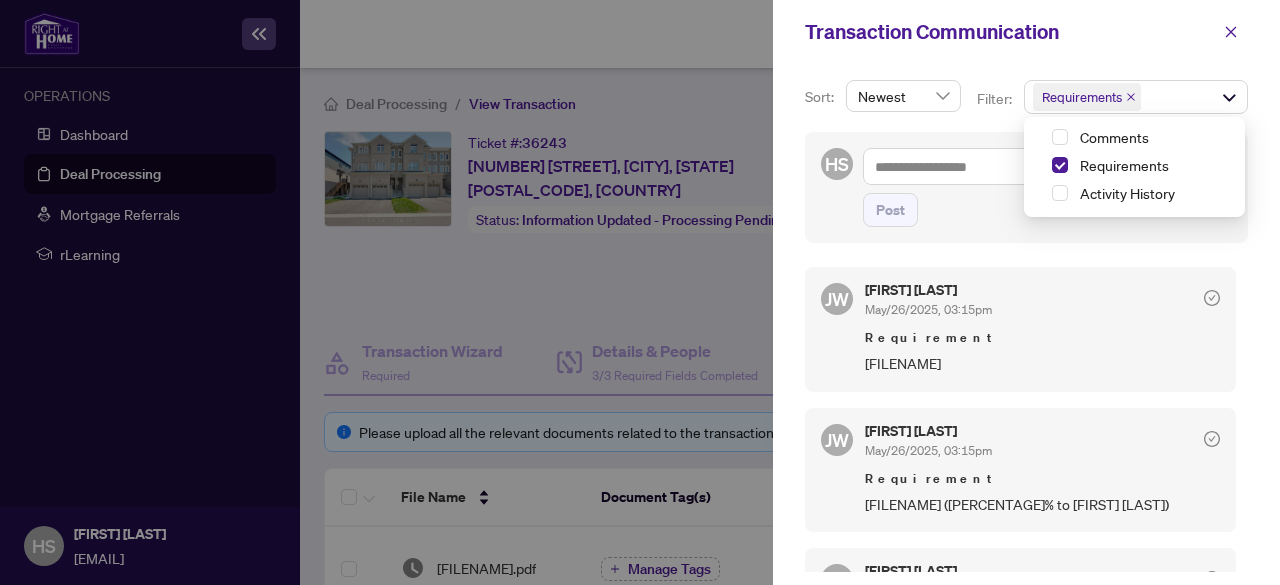click on "Transaction Communication" at bounding box center [1009, 32] 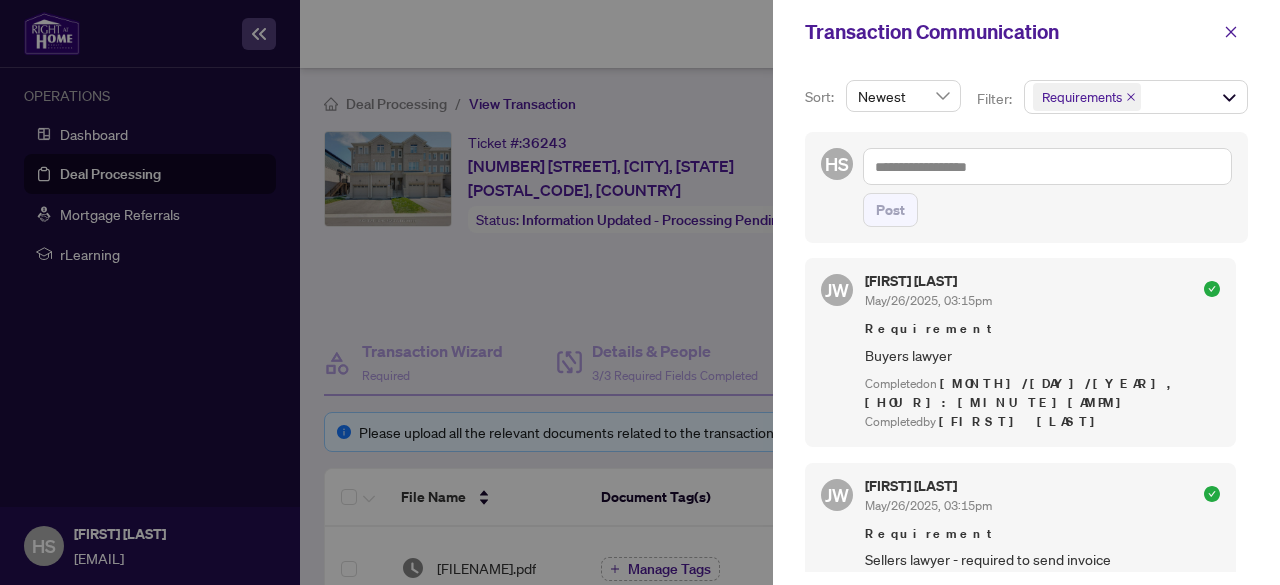 scroll, scrollTop: 931, scrollLeft: 0, axis: vertical 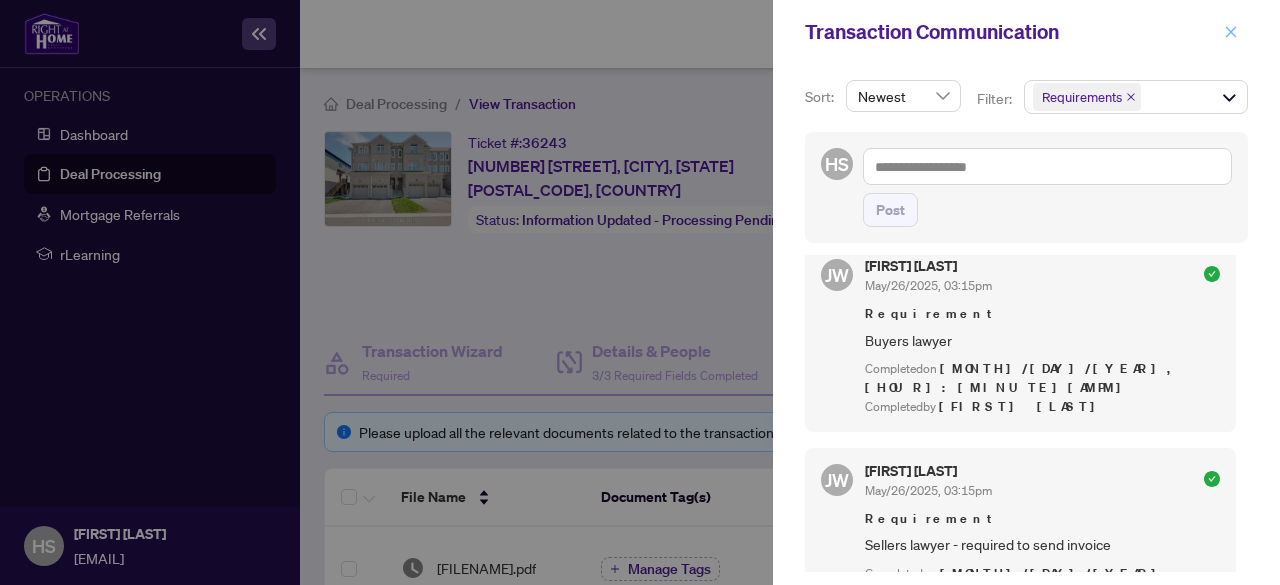 click at bounding box center (1231, 32) 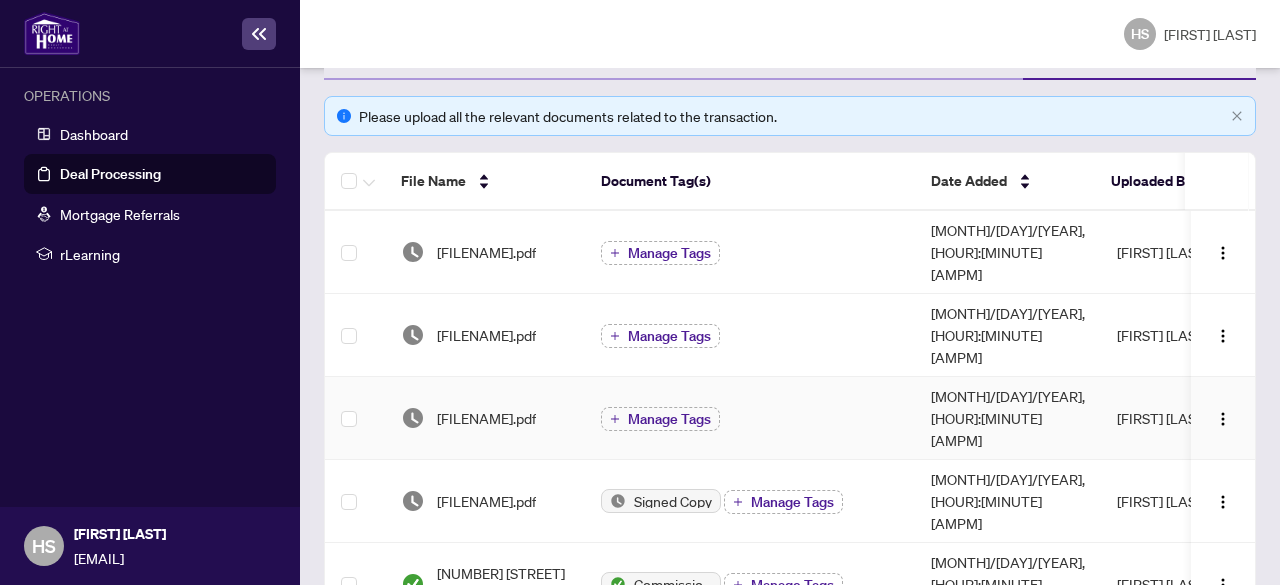 scroll, scrollTop: 0, scrollLeft: 0, axis: both 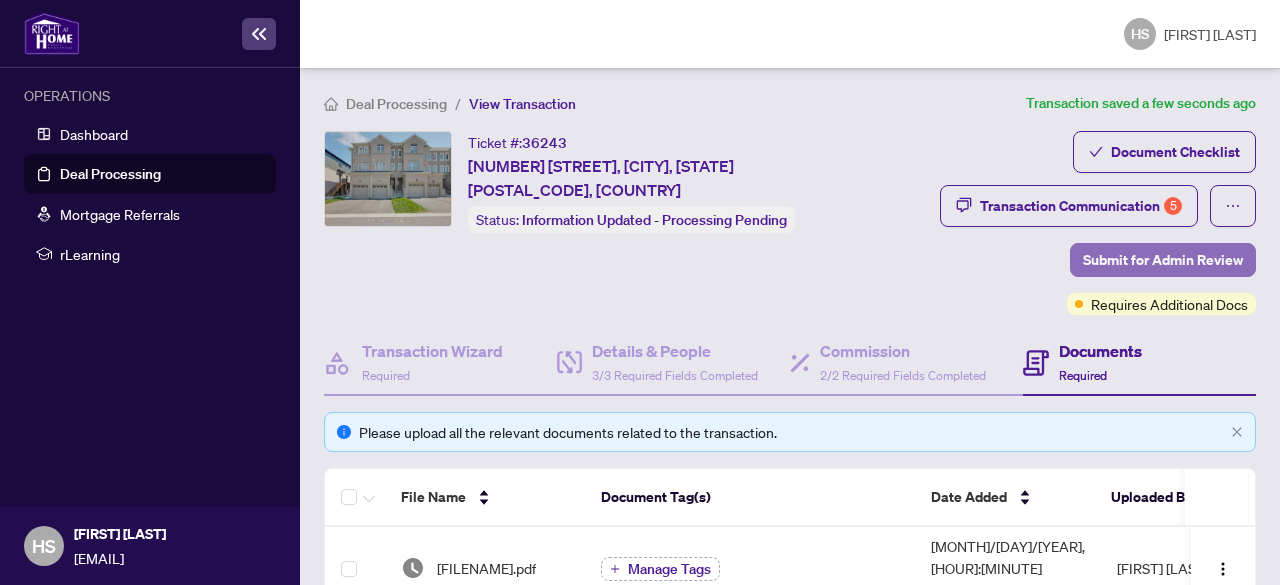 click on "Submit for Admin Review" at bounding box center (1163, 260) 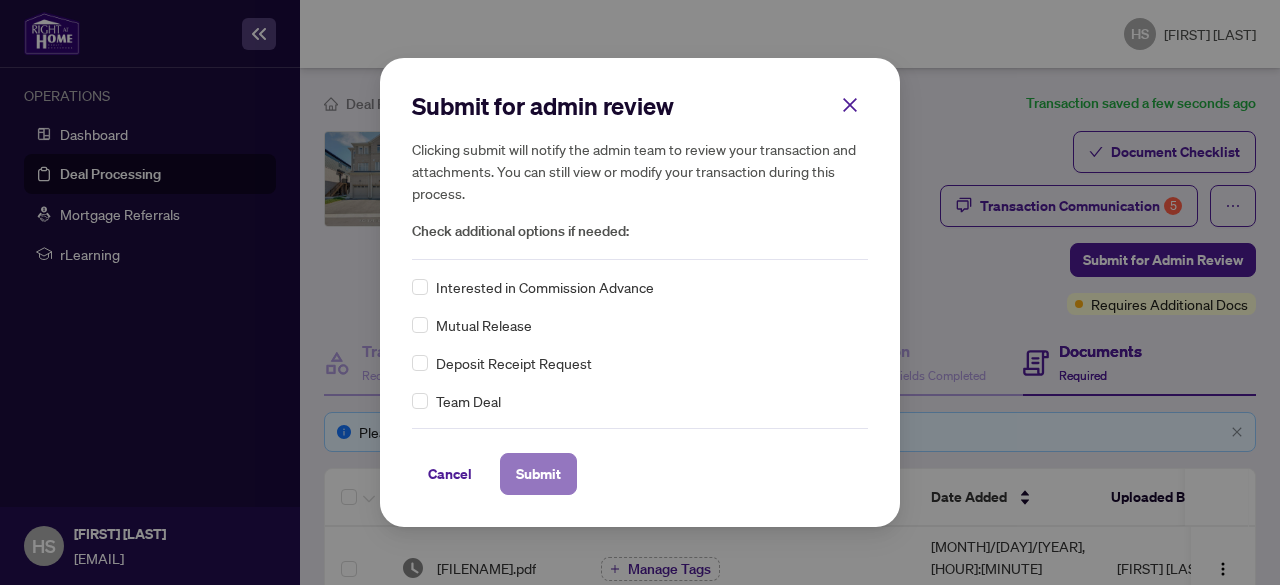 click on "Submit" at bounding box center (538, 474) 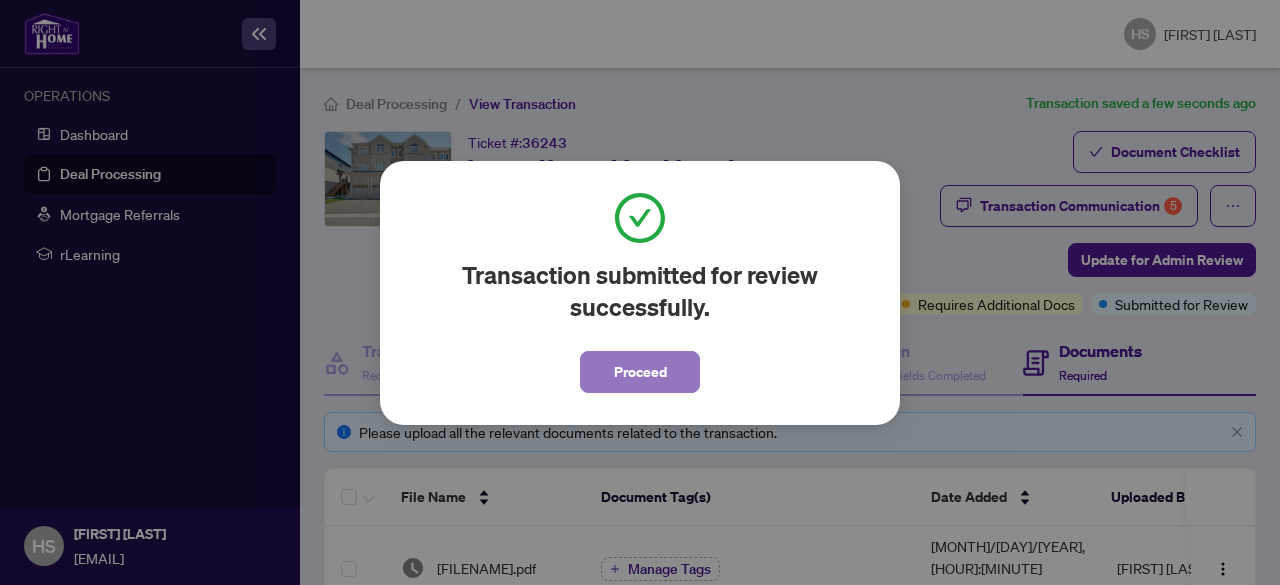 click on "Proceed" at bounding box center (640, 372) 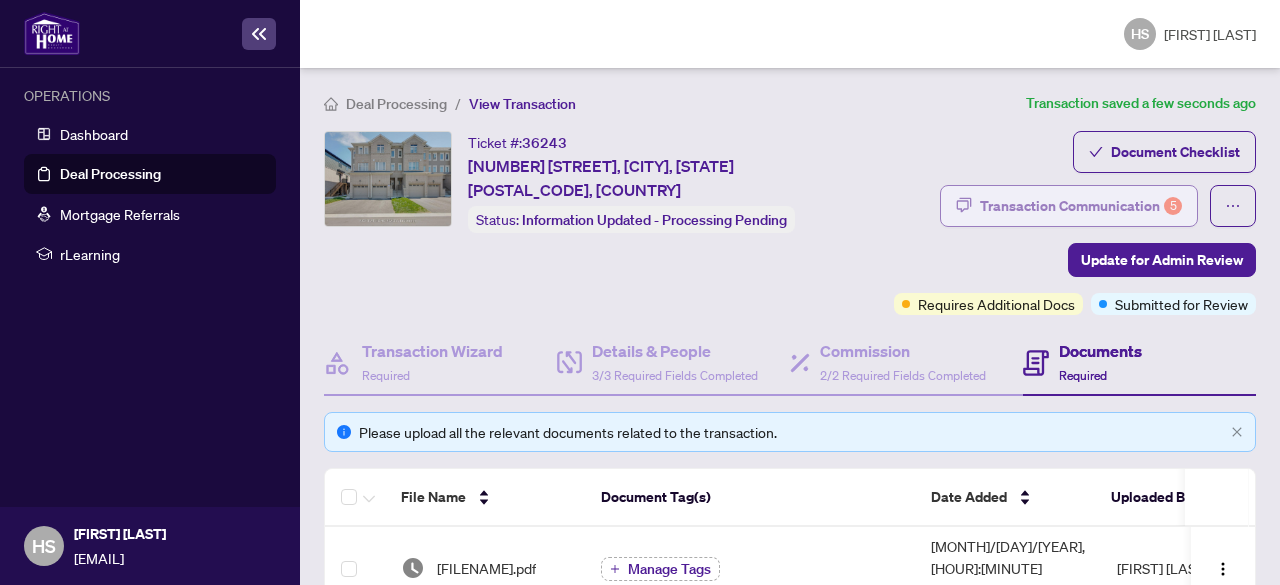 click on "Transaction Communication 5" at bounding box center (1081, 206) 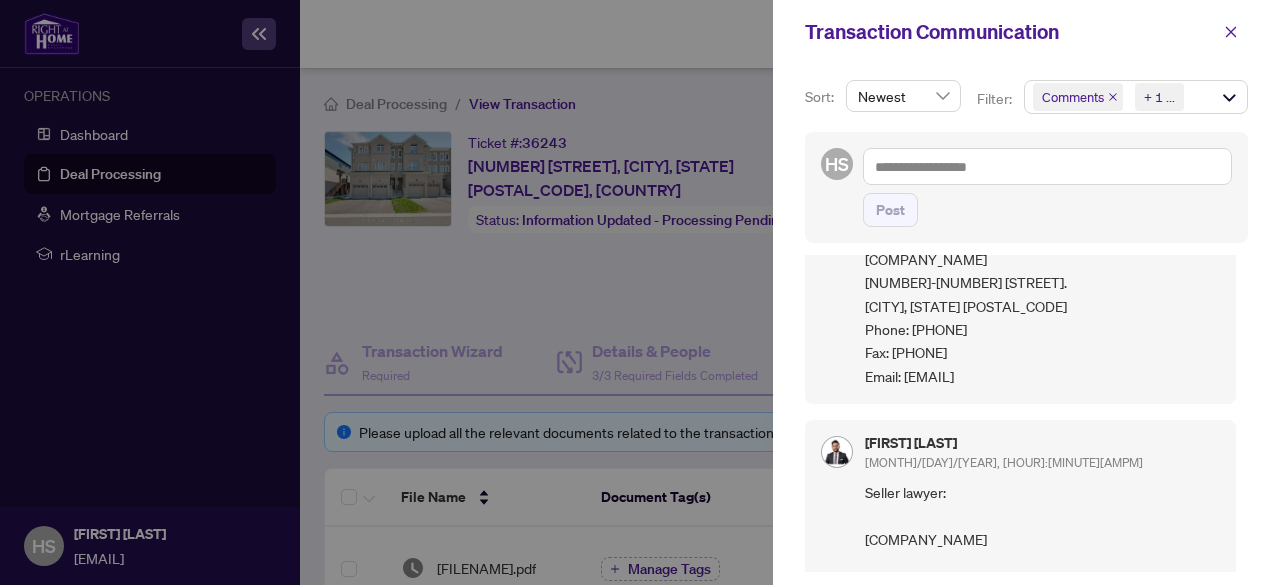 scroll, scrollTop: 0, scrollLeft: 0, axis: both 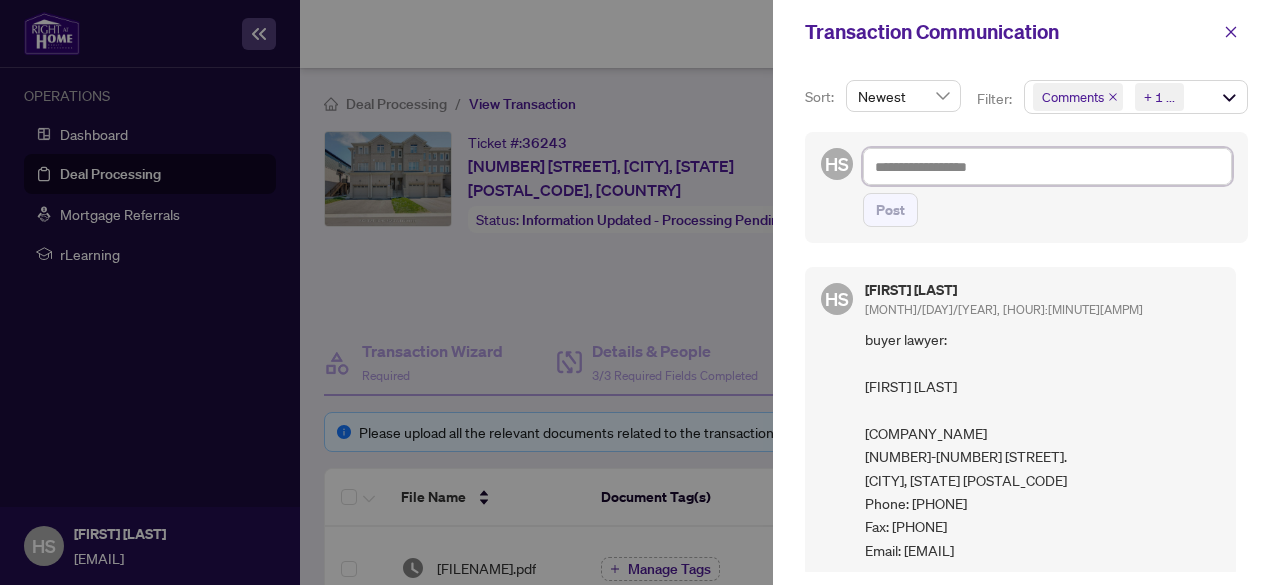 click at bounding box center (1047, 166) 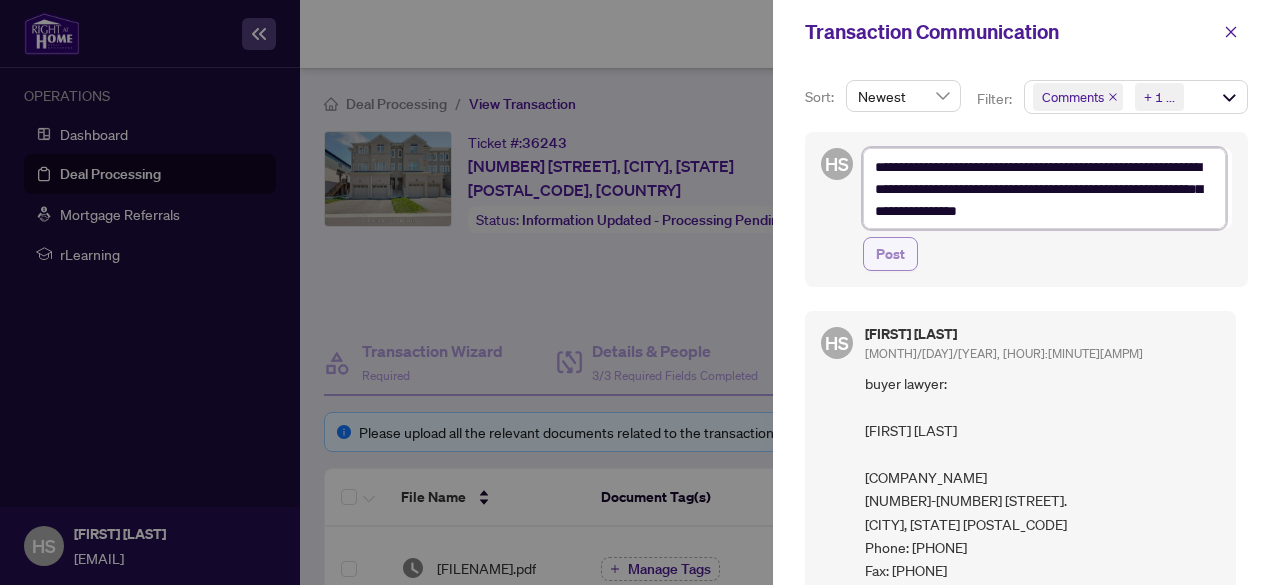 type on "**********" 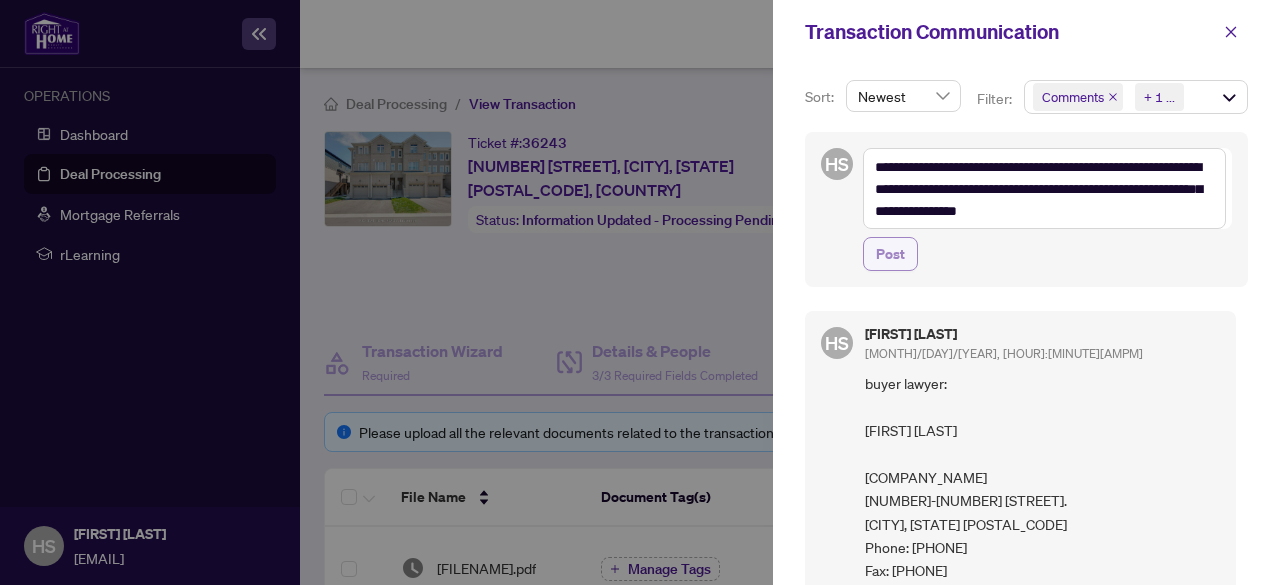 click on "Post" at bounding box center (890, 254) 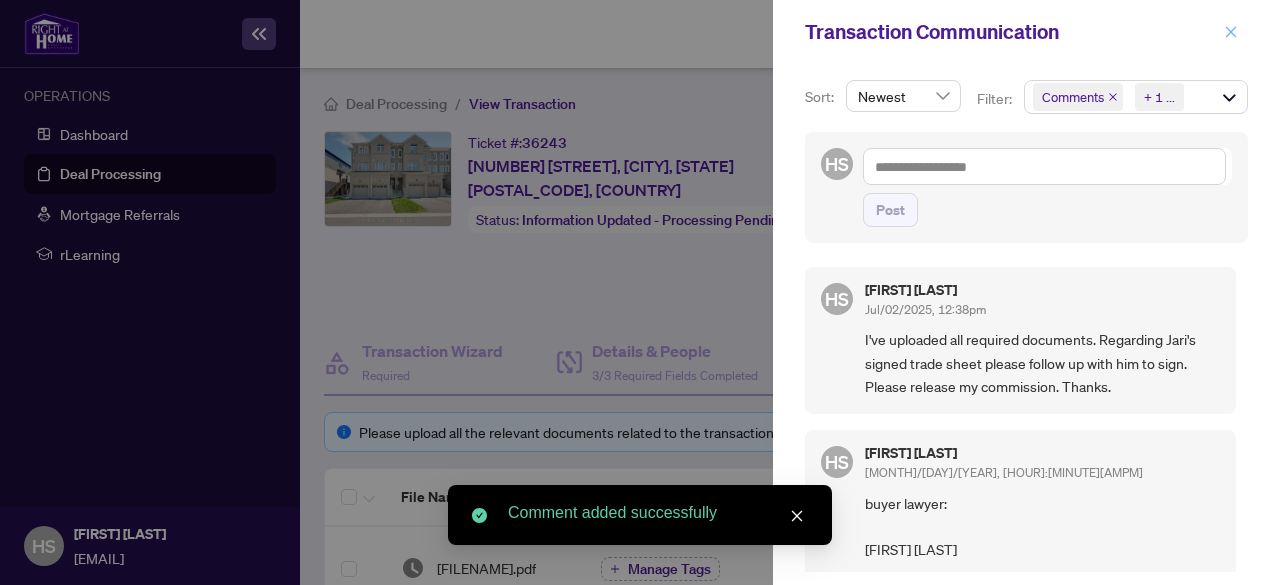 click at bounding box center (1231, 32) 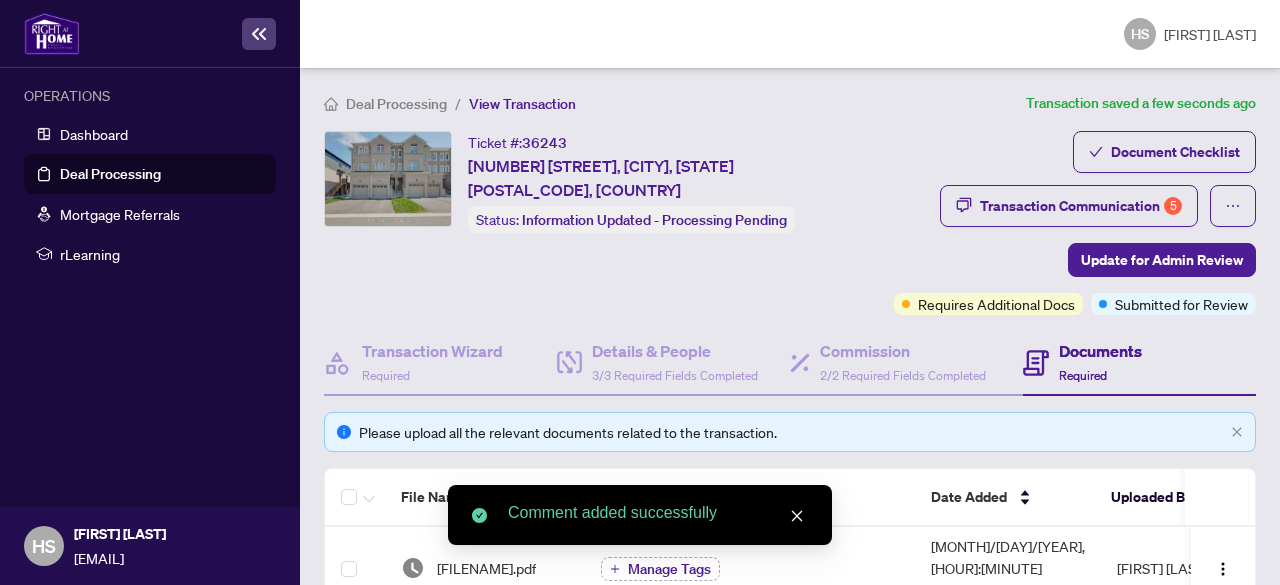 click on "Deal Processing" at bounding box center [396, 104] 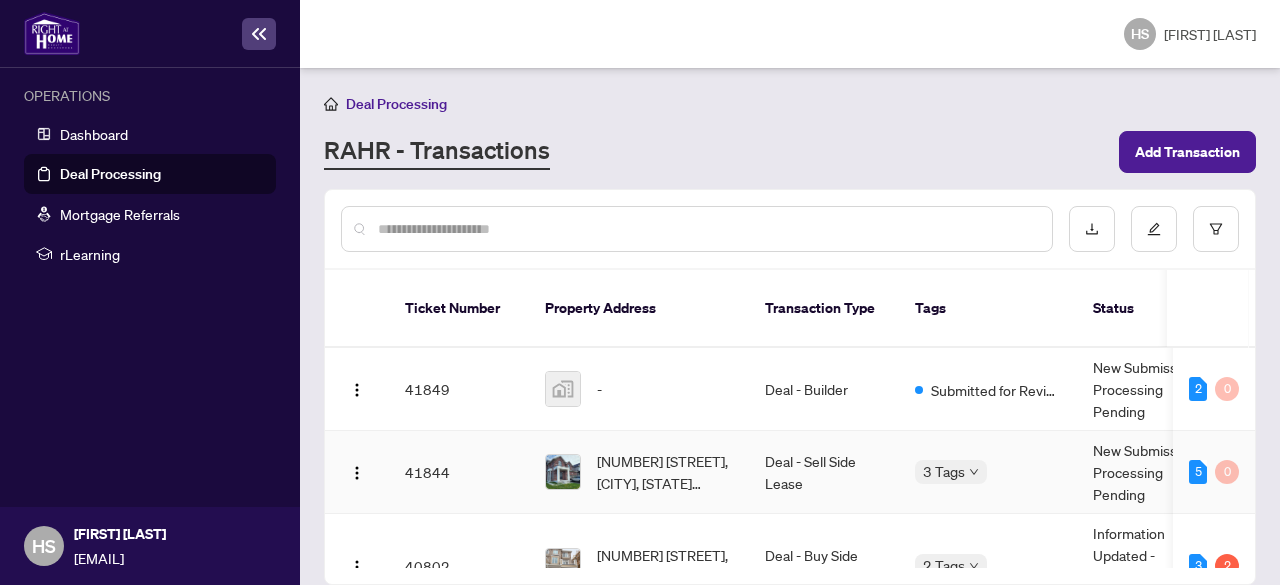scroll, scrollTop: 2, scrollLeft: 0, axis: vertical 